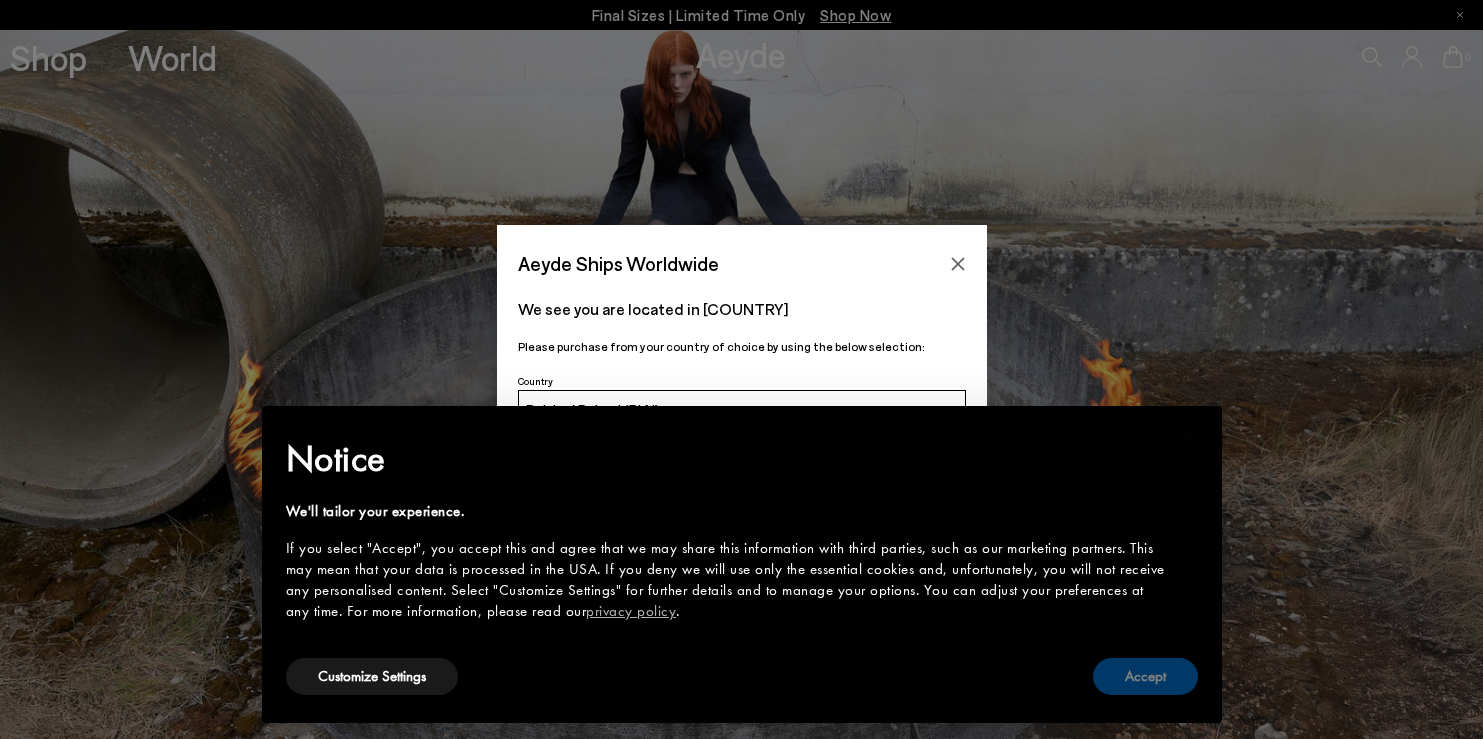 scroll, scrollTop: 0, scrollLeft: 0, axis: both 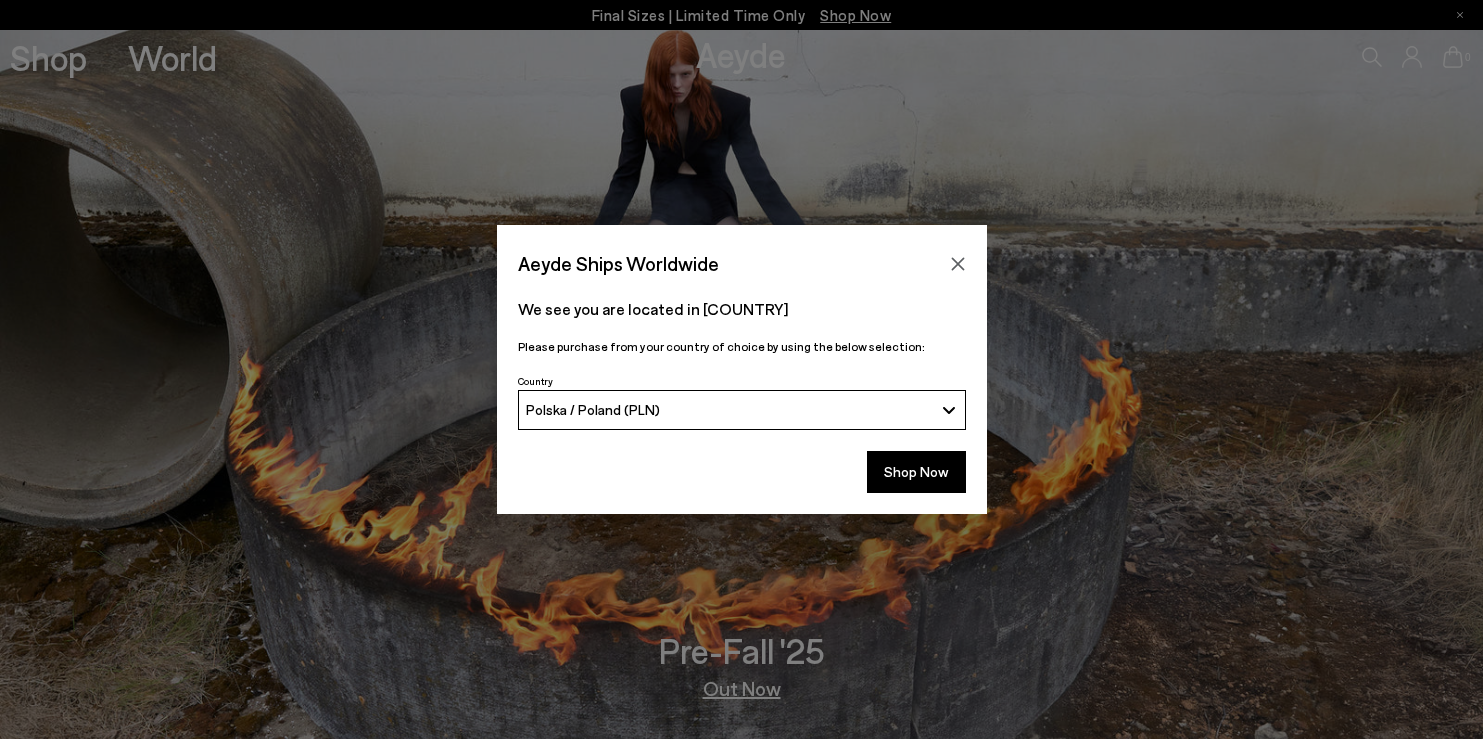 click on "Polska / Poland (PLN)" at bounding box center [742, 410] 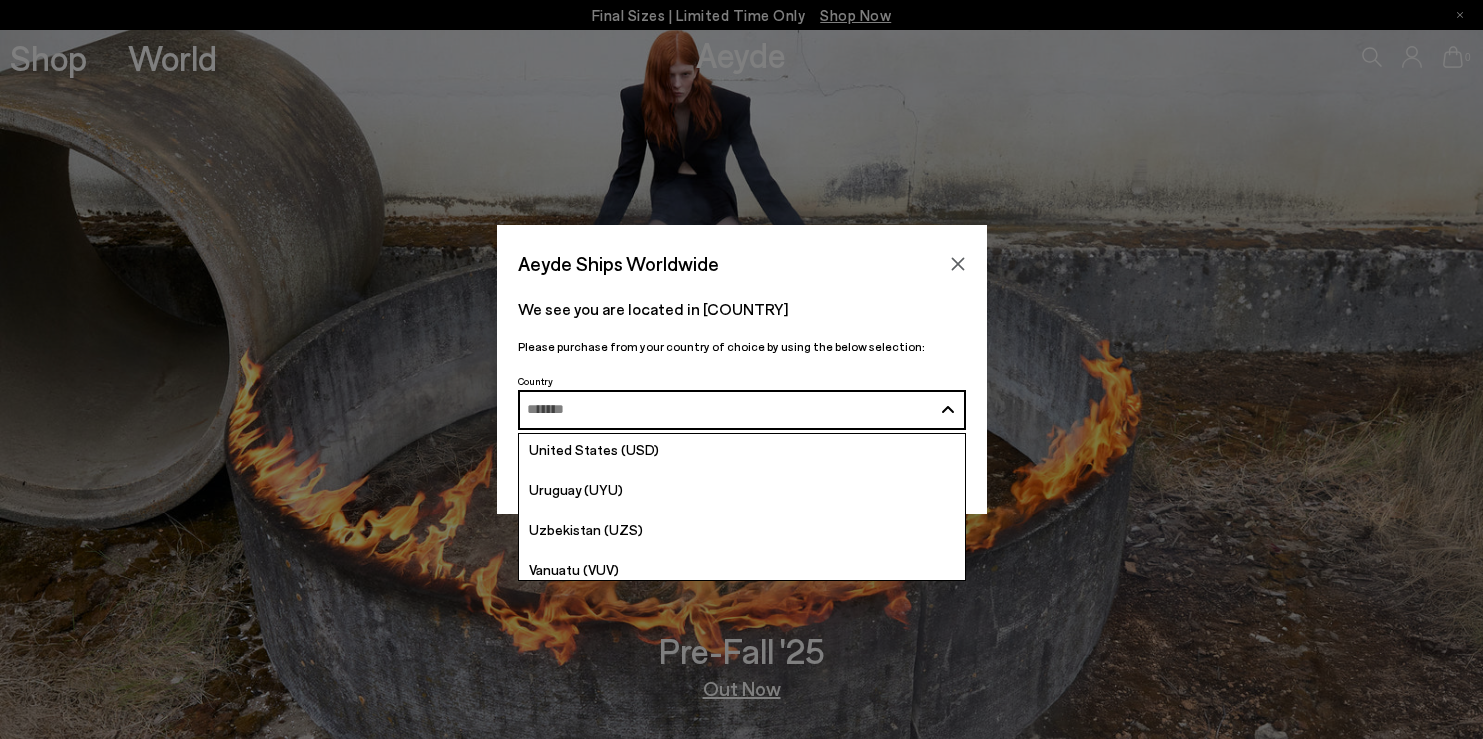 scroll, scrollTop: 7824, scrollLeft: 0, axis: vertical 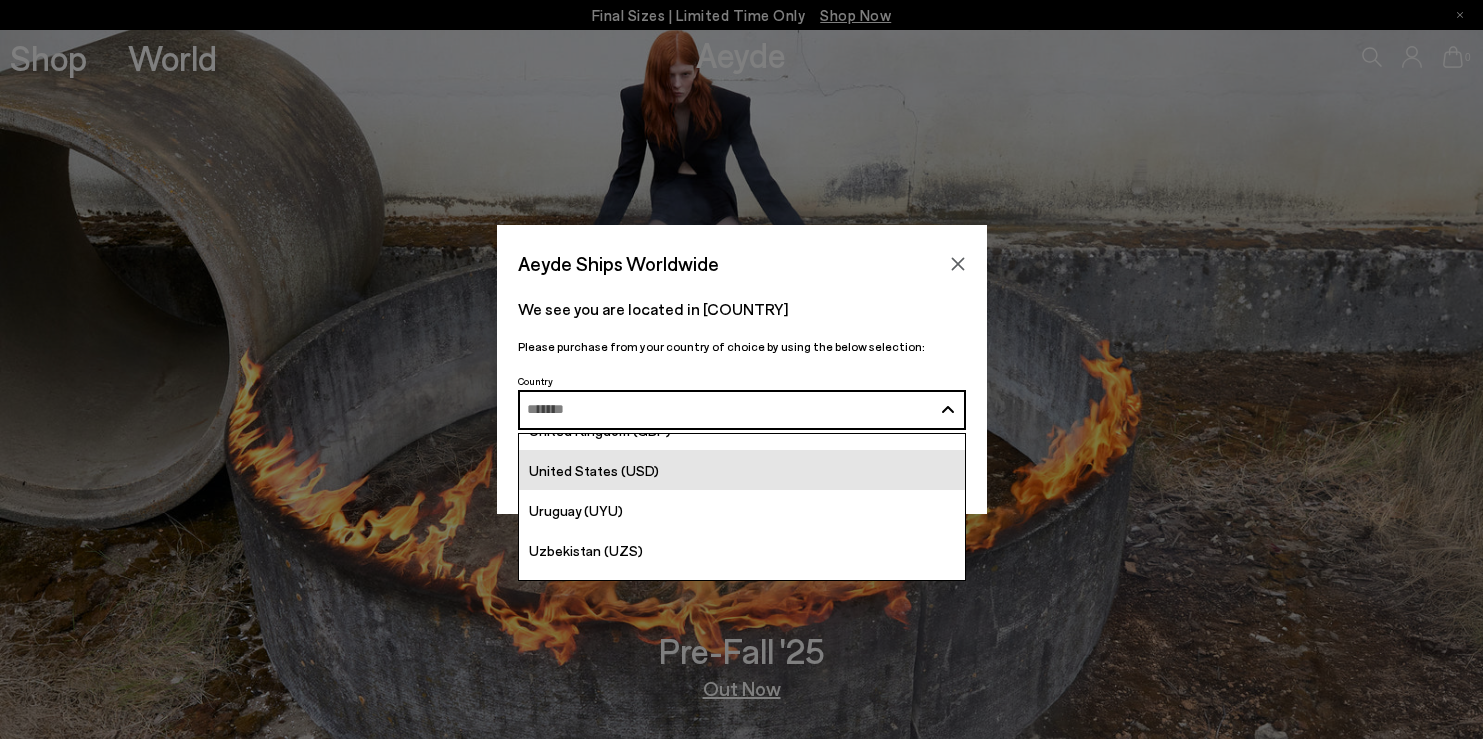click on "United States (USD)" at bounding box center [594, 470] 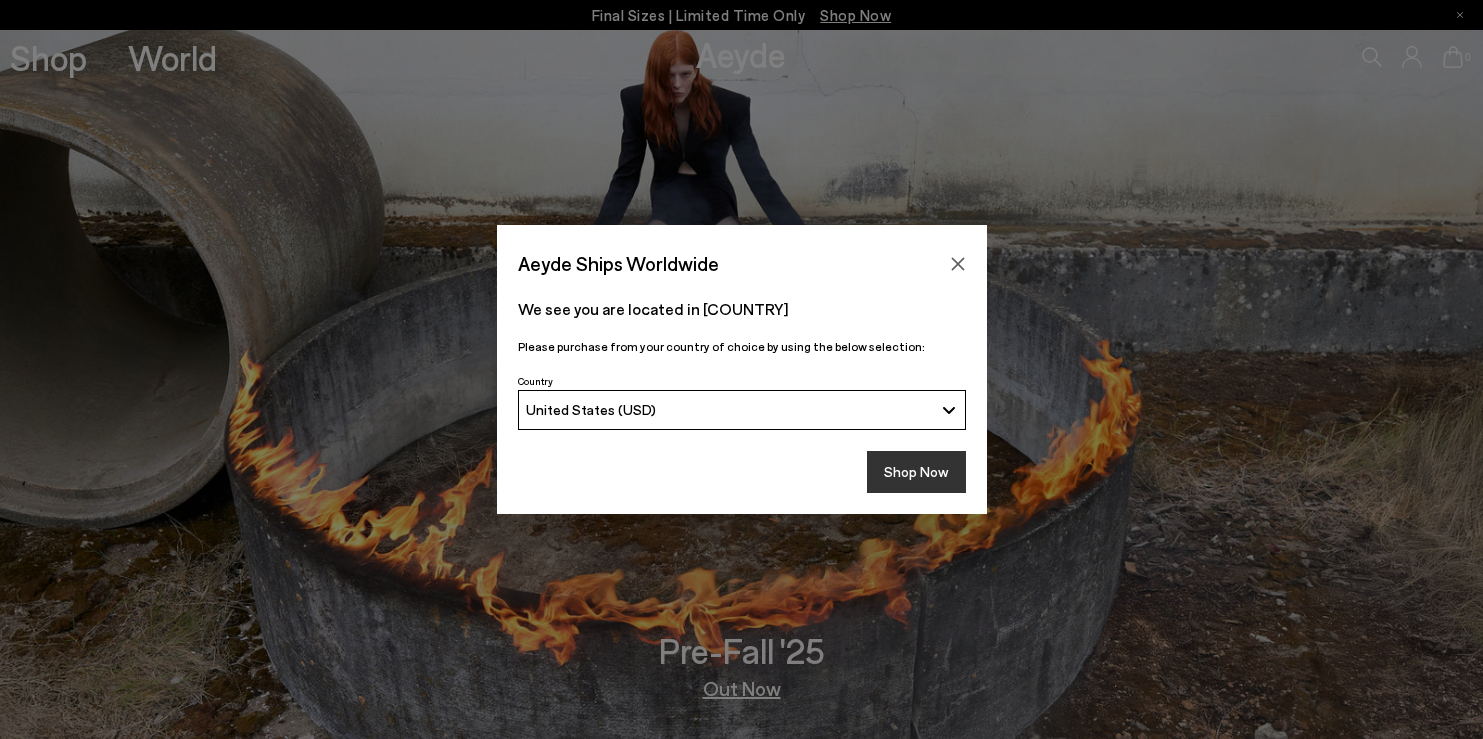 click on "Shop Now" at bounding box center (916, 472) 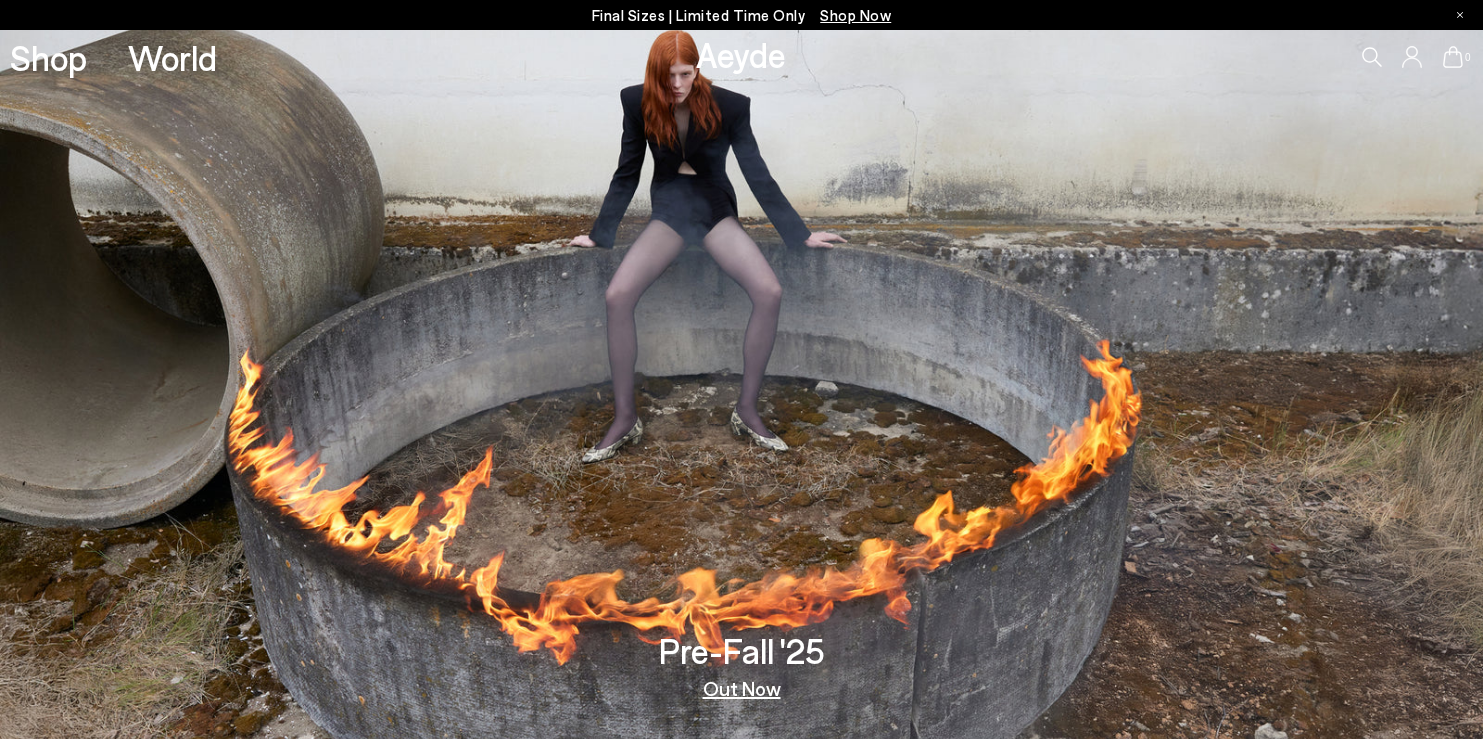 scroll, scrollTop: 0, scrollLeft: 0, axis: both 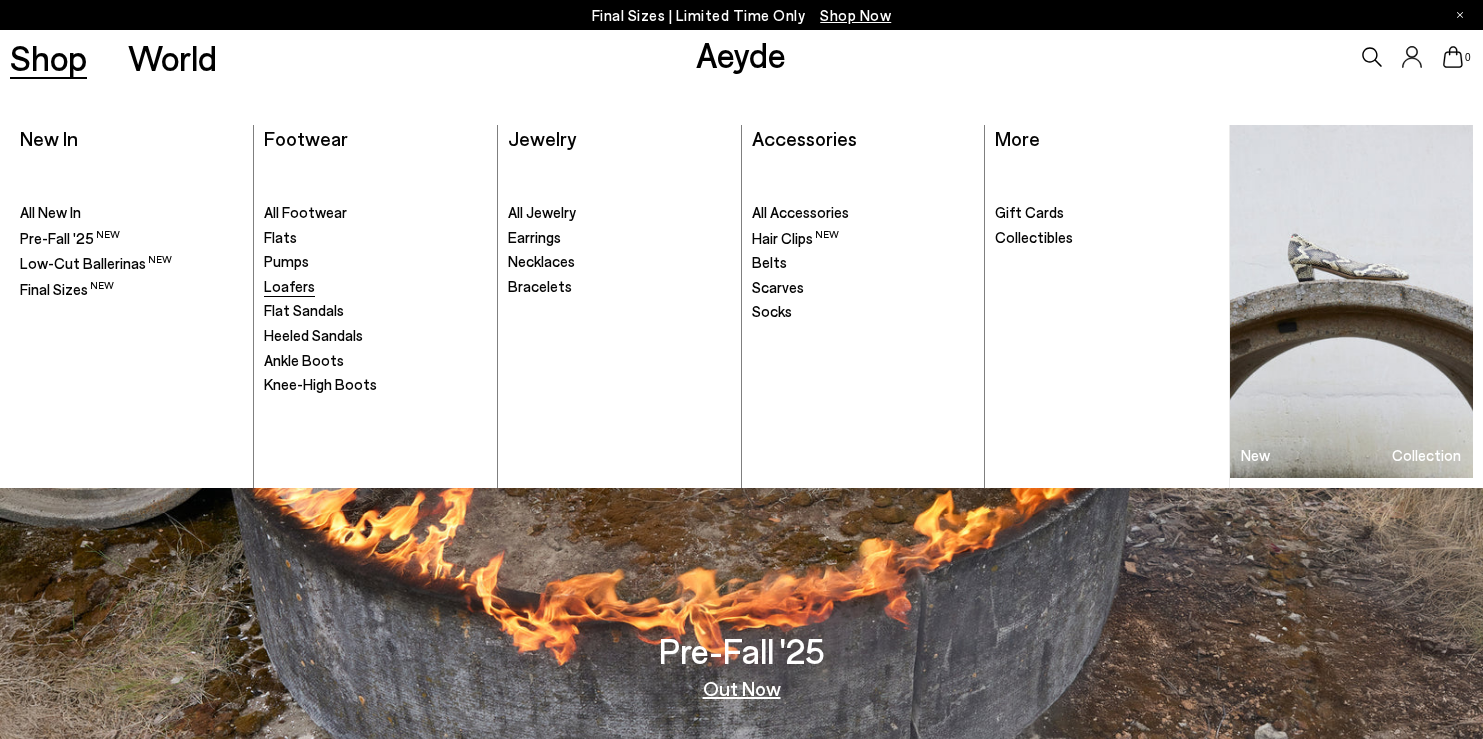 click on "Loafers" at bounding box center [289, 286] 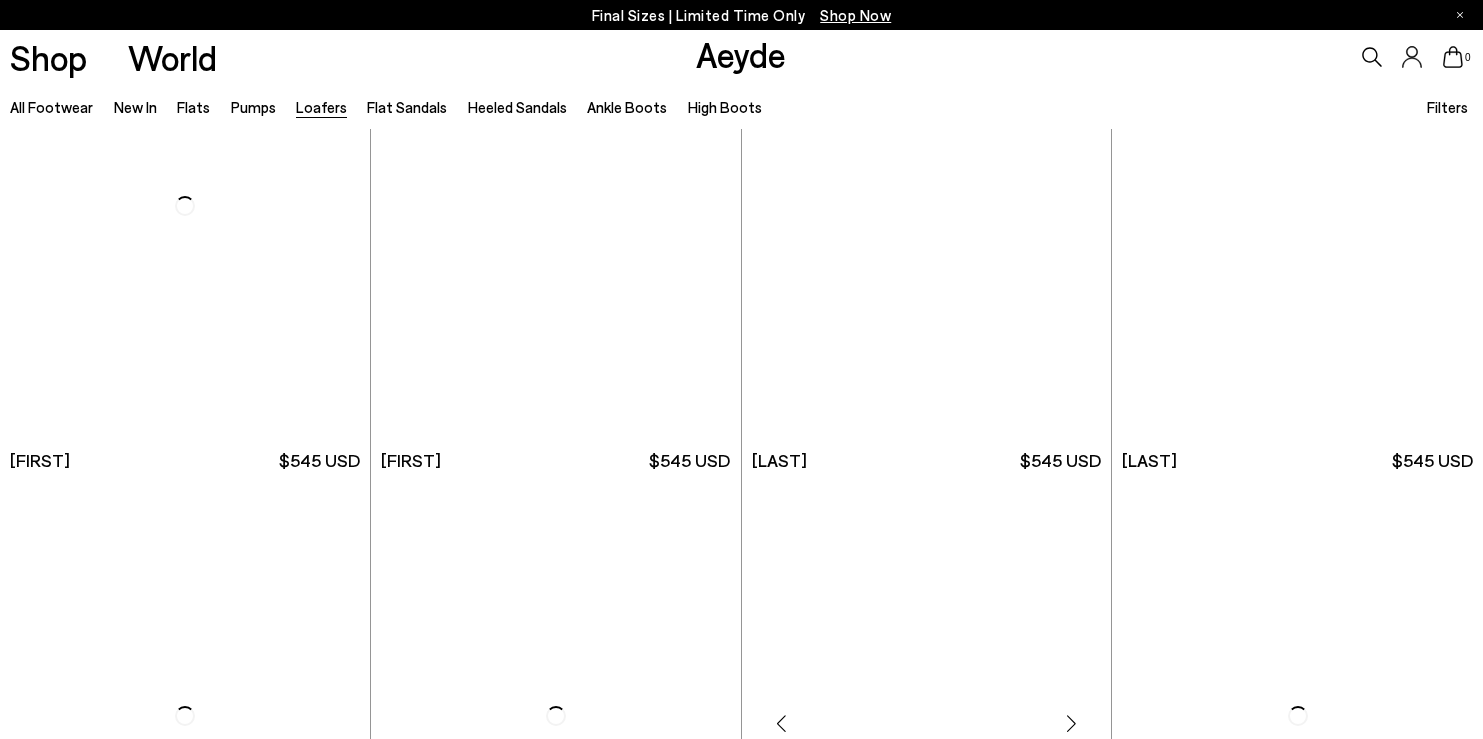 scroll, scrollTop: 0, scrollLeft: 0, axis: both 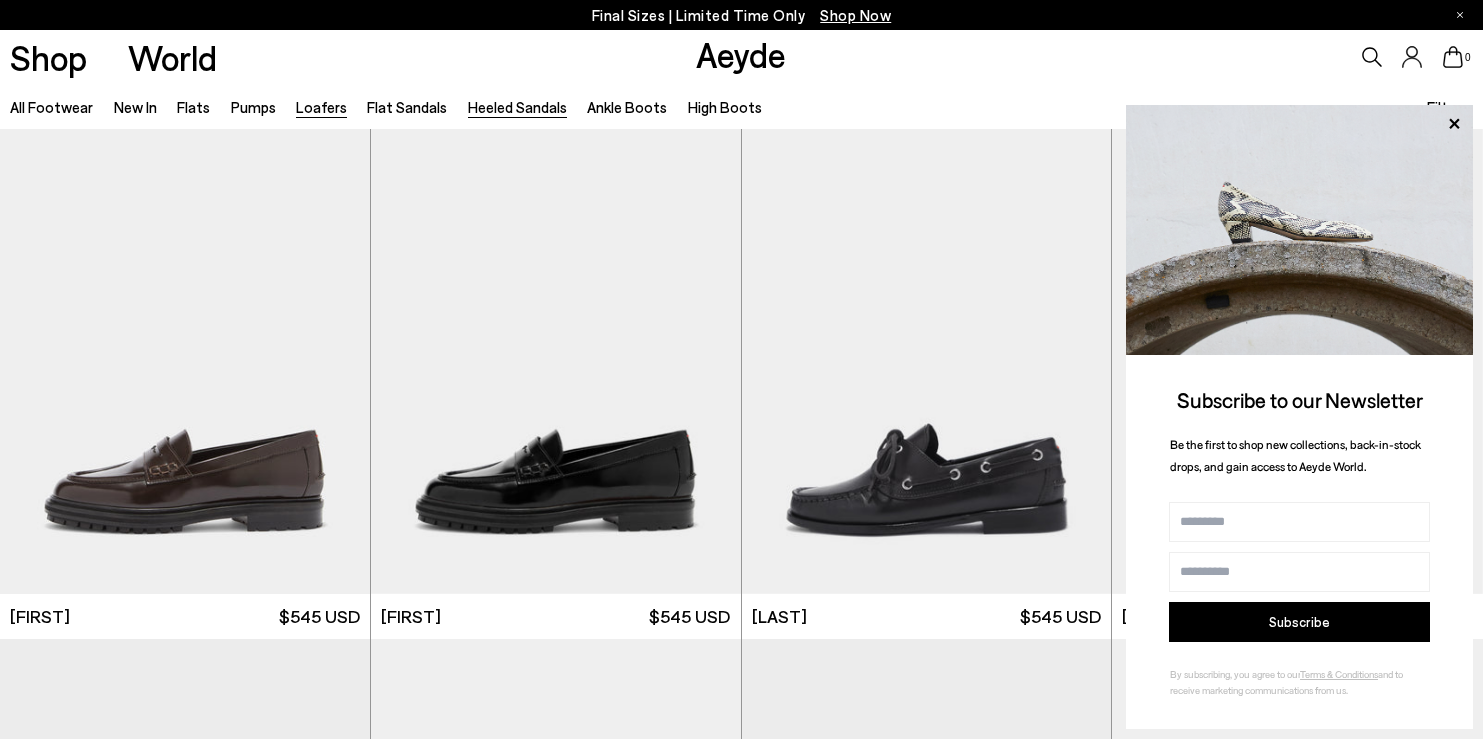 click on "Heeled Sandals" at bounding box center [517, 107] 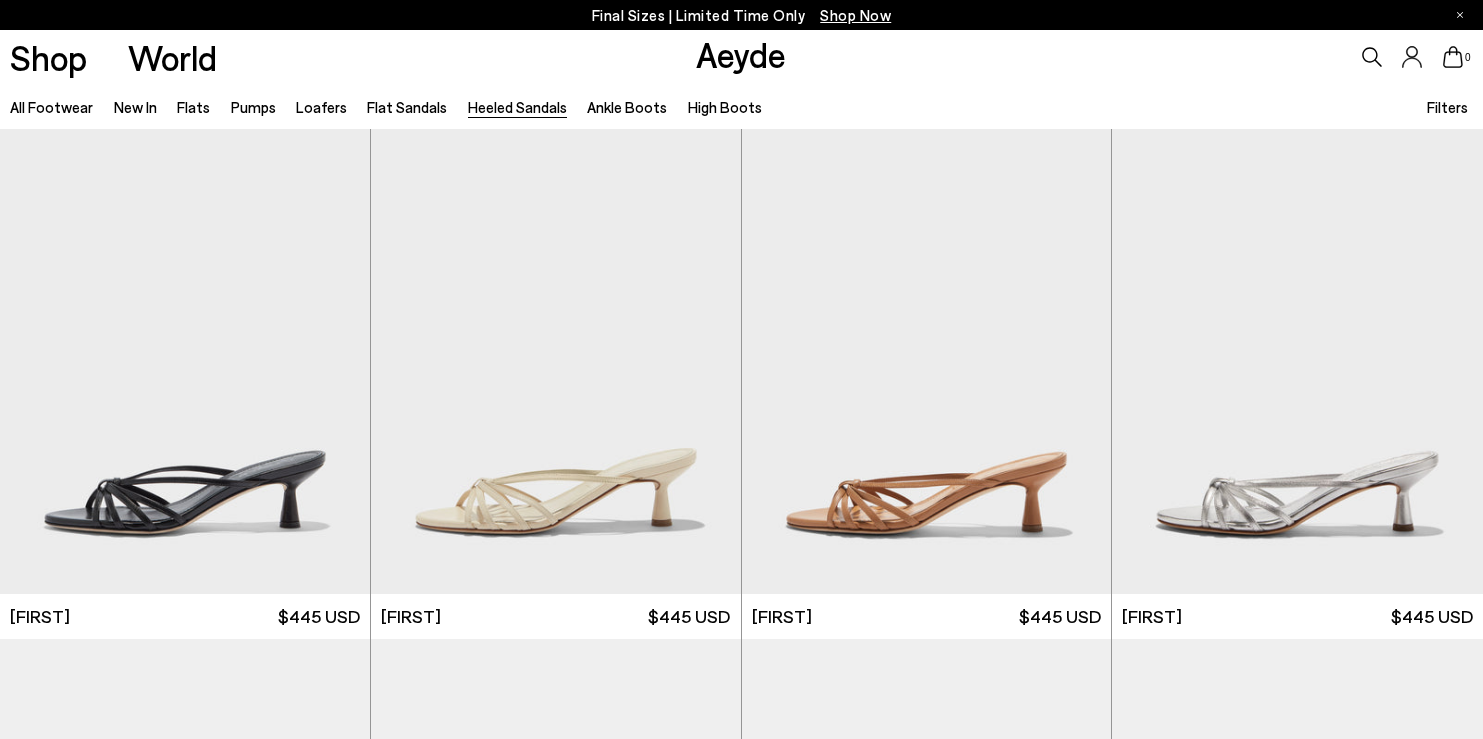 scroll, scrollTop: 0, scrollLeft: 0, axis: both 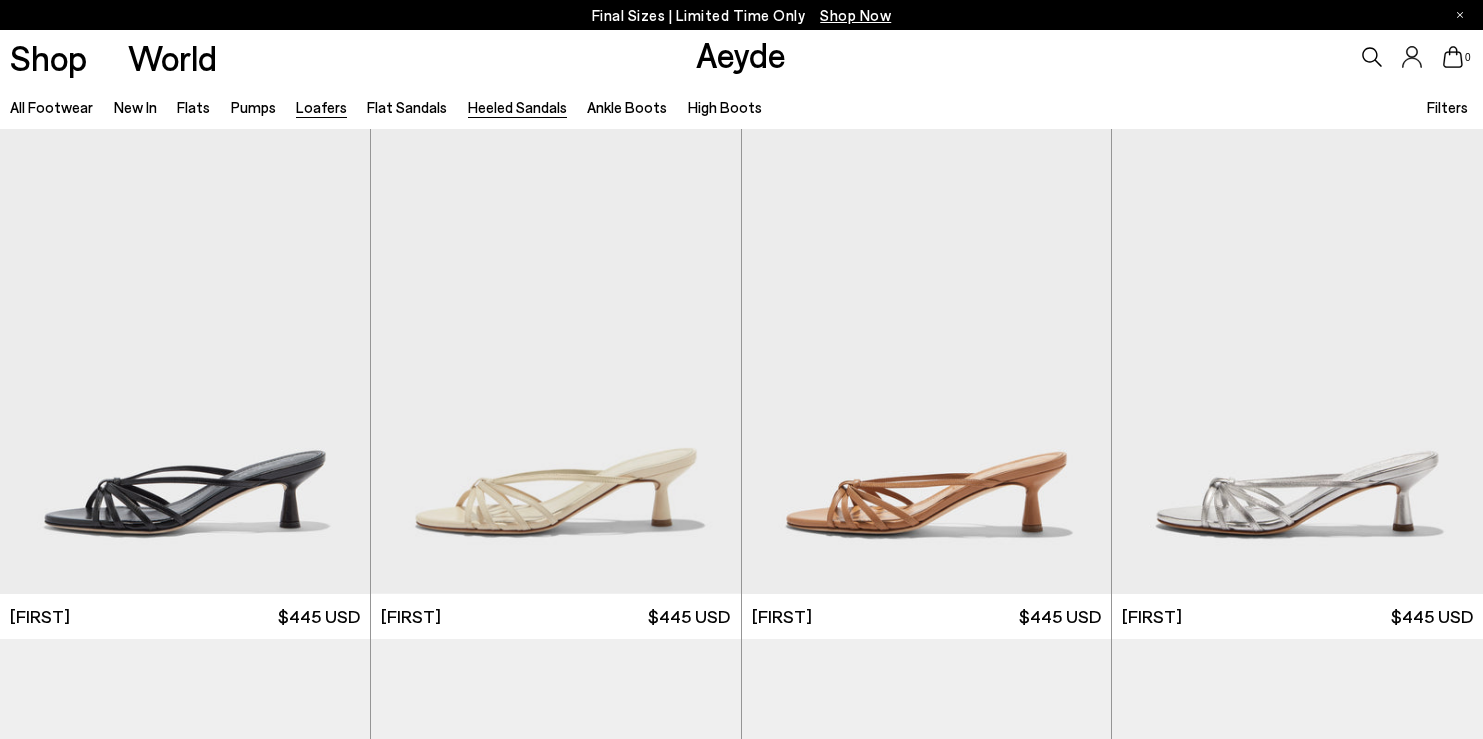 click on "Loafers" at bounding box center [321, 107] 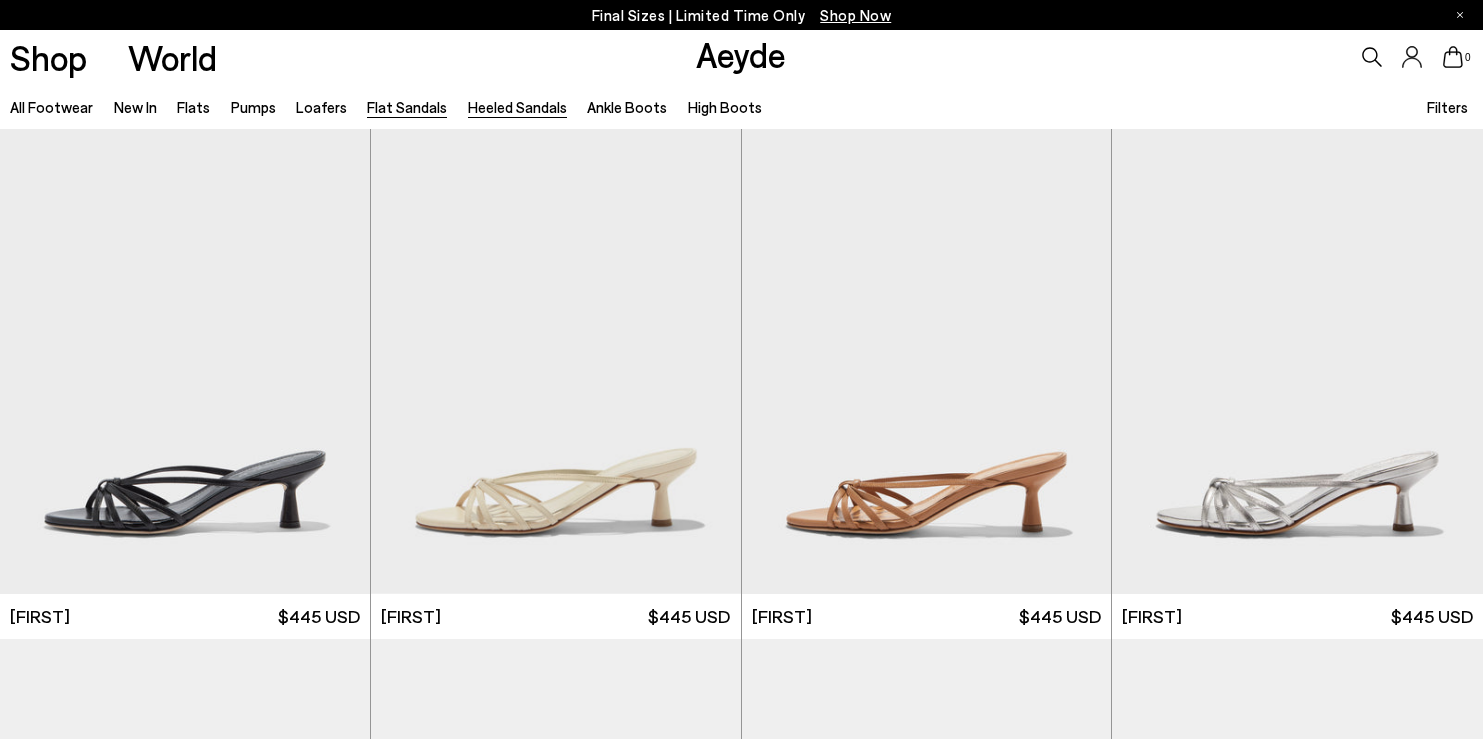 click on "Flat Sandals" at bounding box center (407, 107) 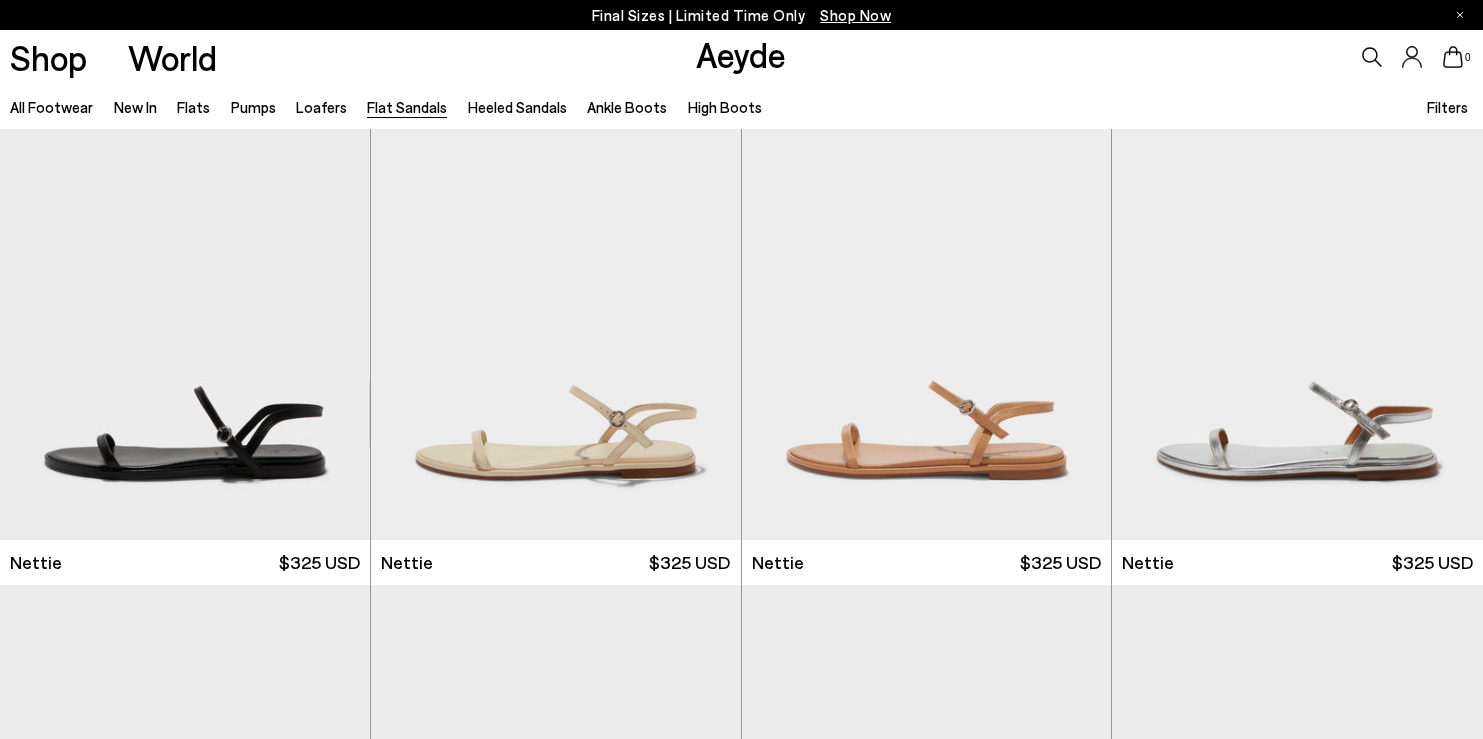 scroll, scrollTop: 0, scrollLeft: 0, axis: both 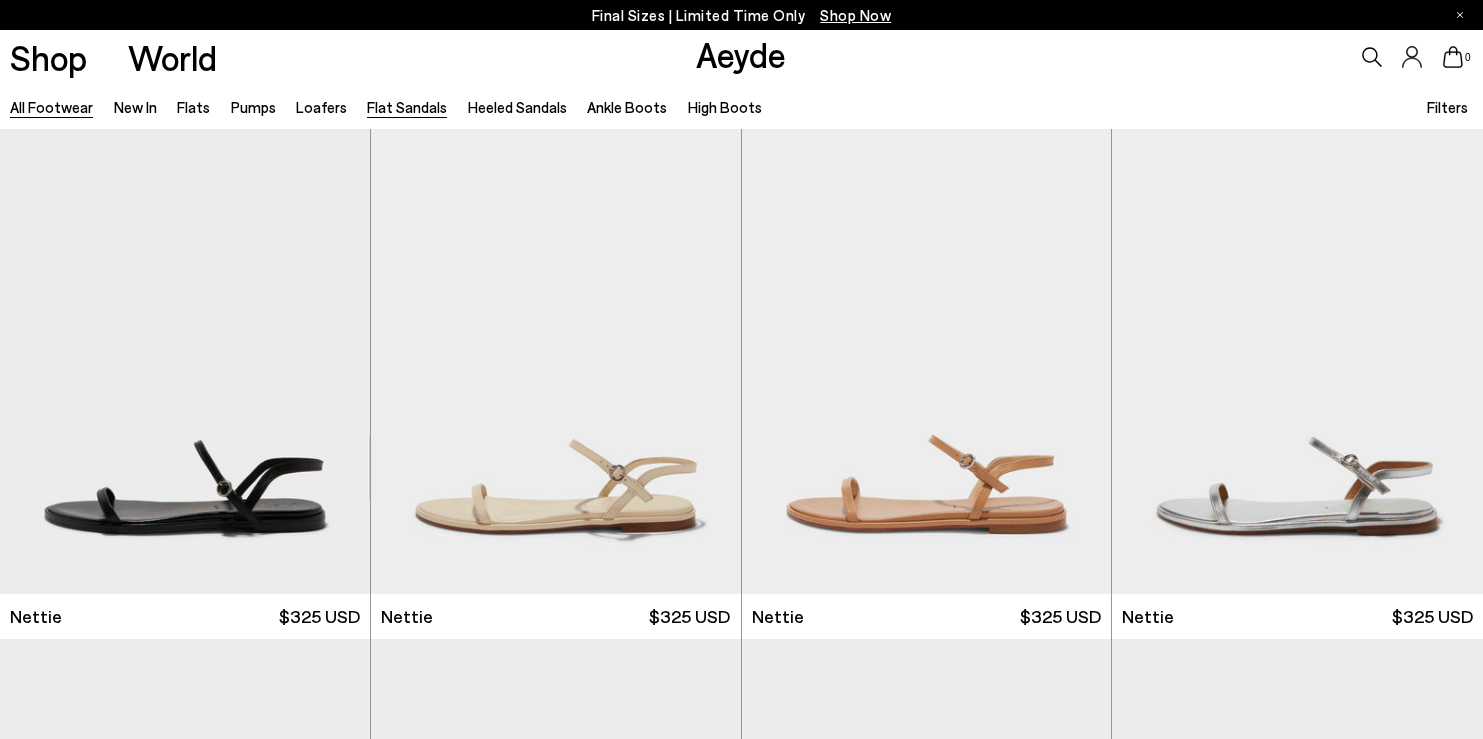click on "All Footwear" at bounding box center [51, 107] 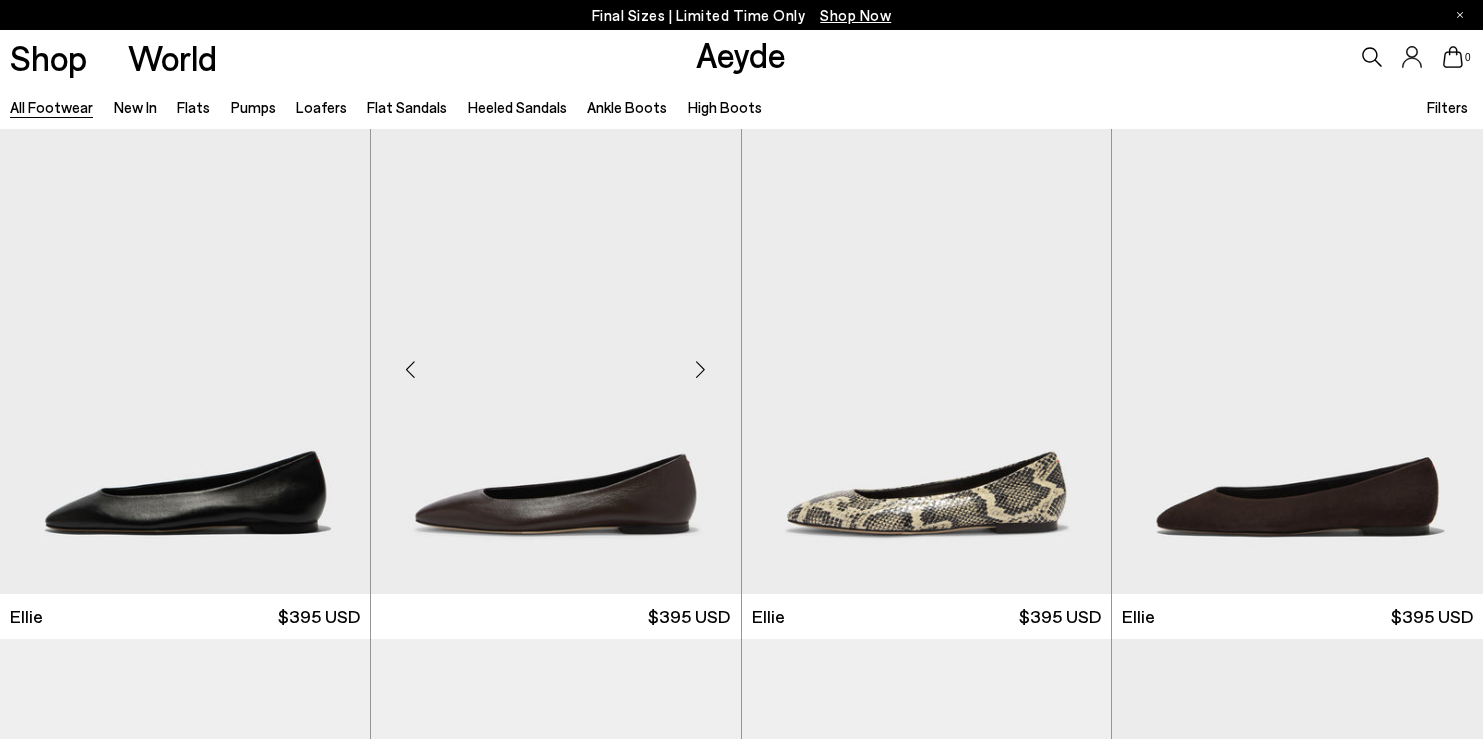 scroll, scrollTop: 0, scrollLeft: 0, axis: both 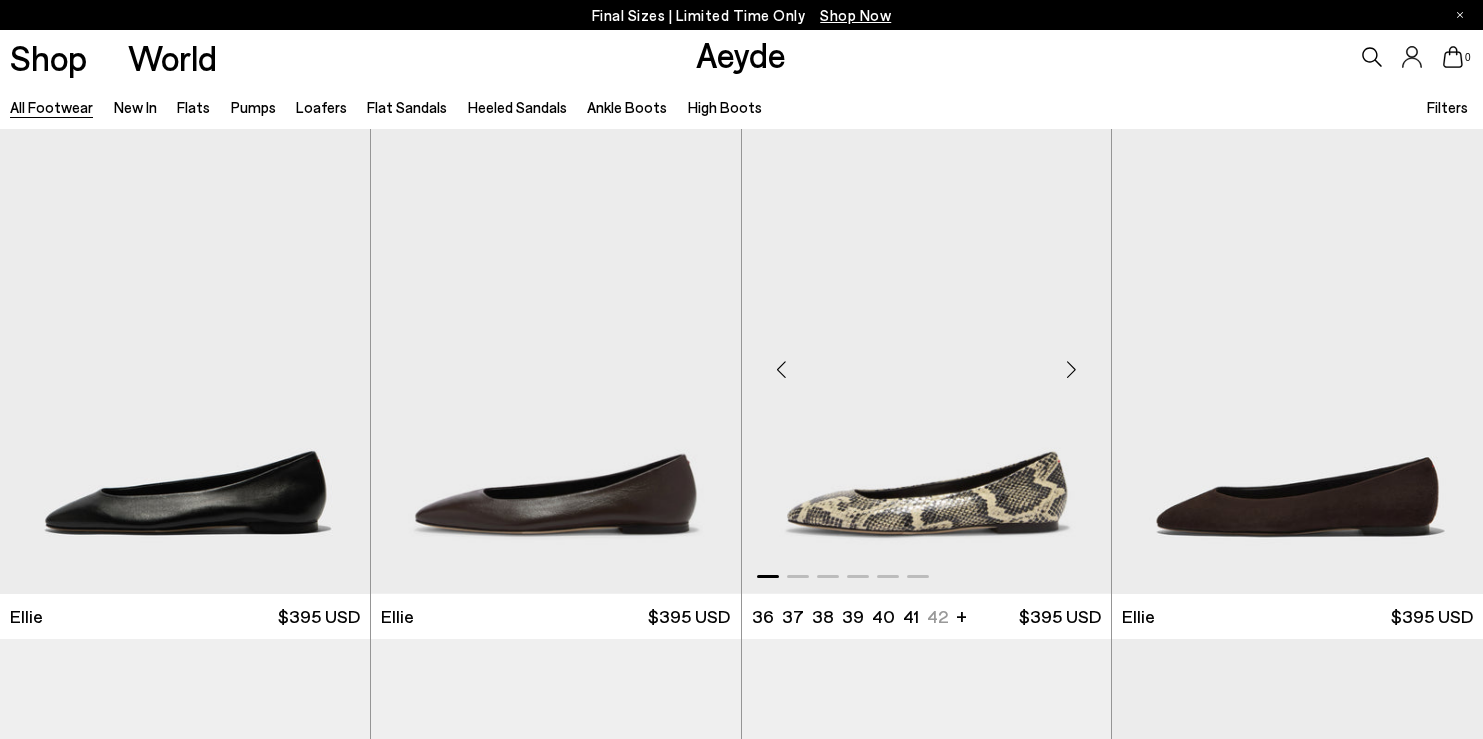 click at bounding box center (1071, 370) 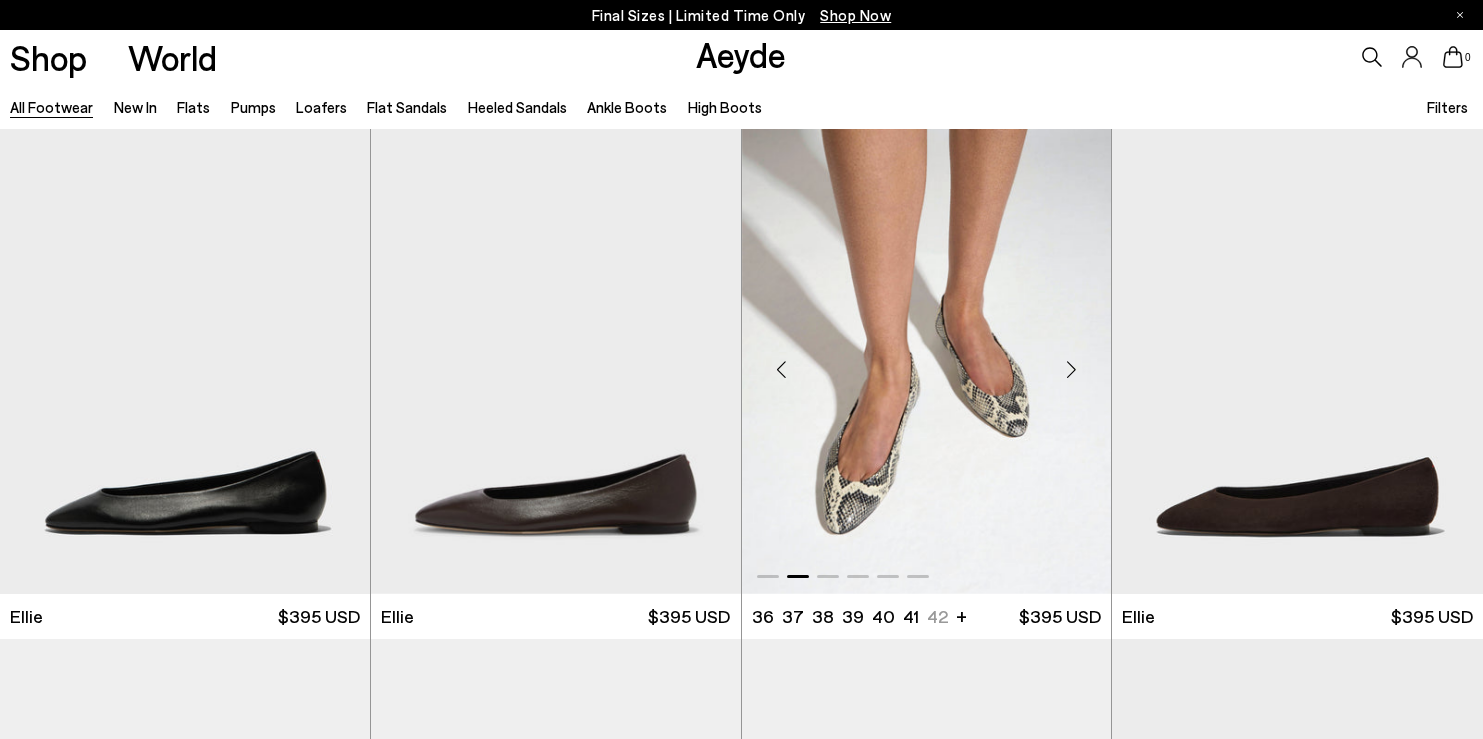 click at bounding box center (1071, 370) 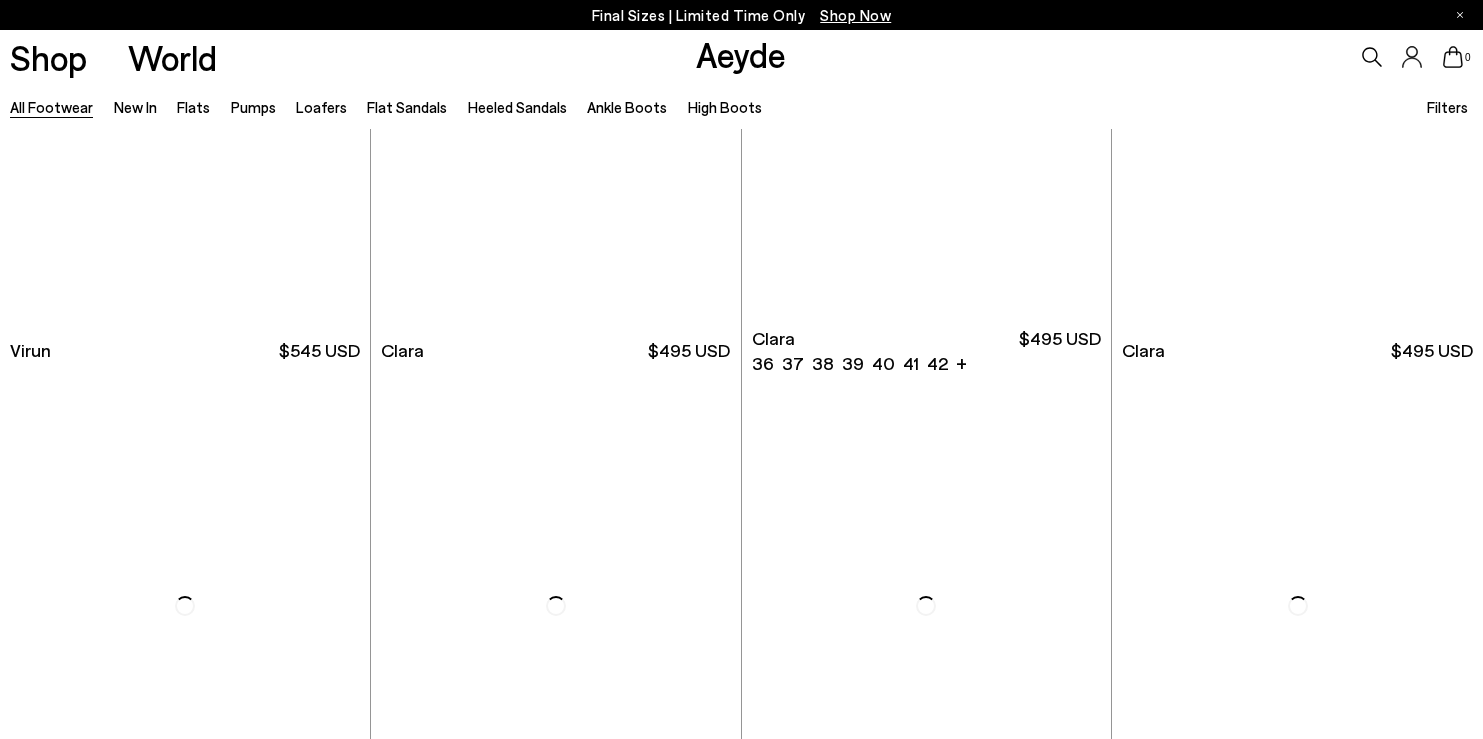 scroll, scrollTop: 3841, scrollLeft: 0, axis: vertical 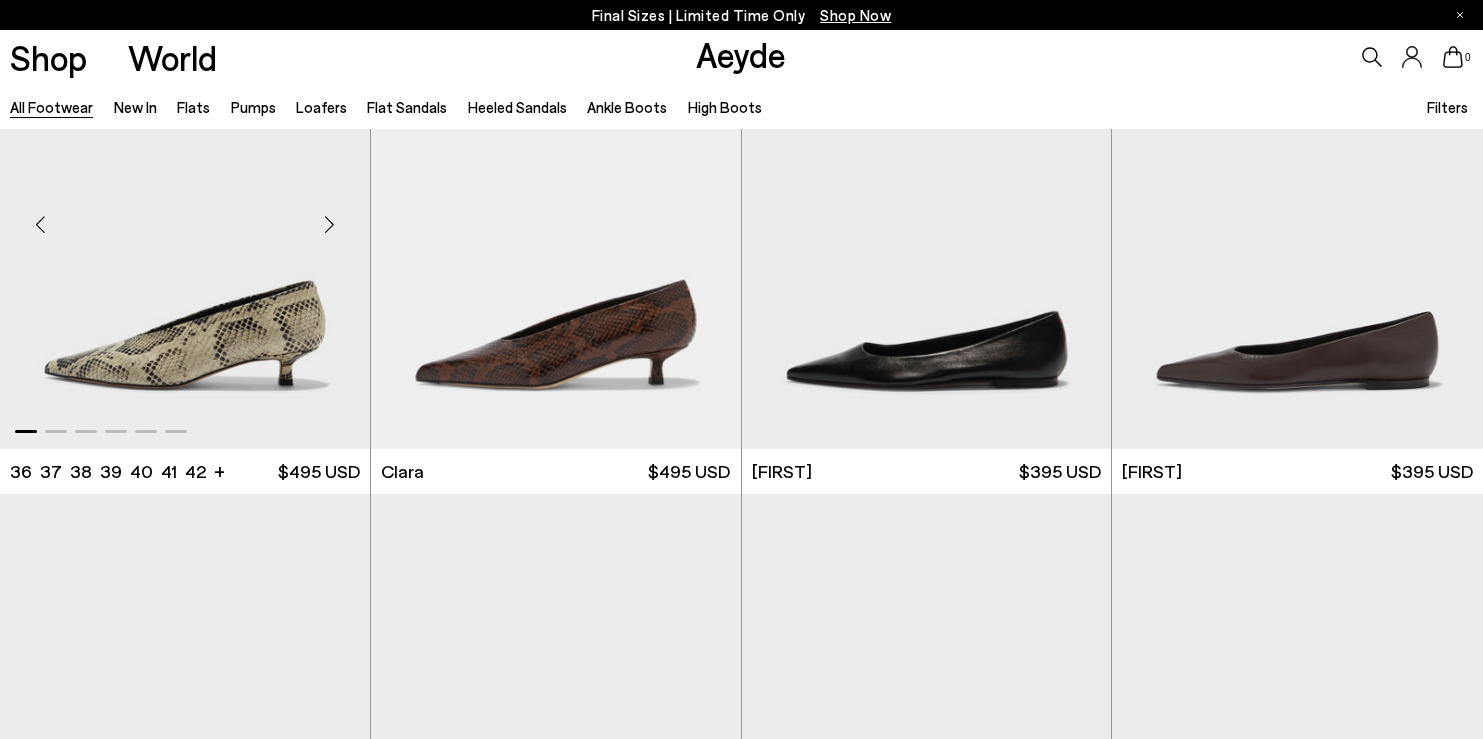 click at bounding box center (330, 225) 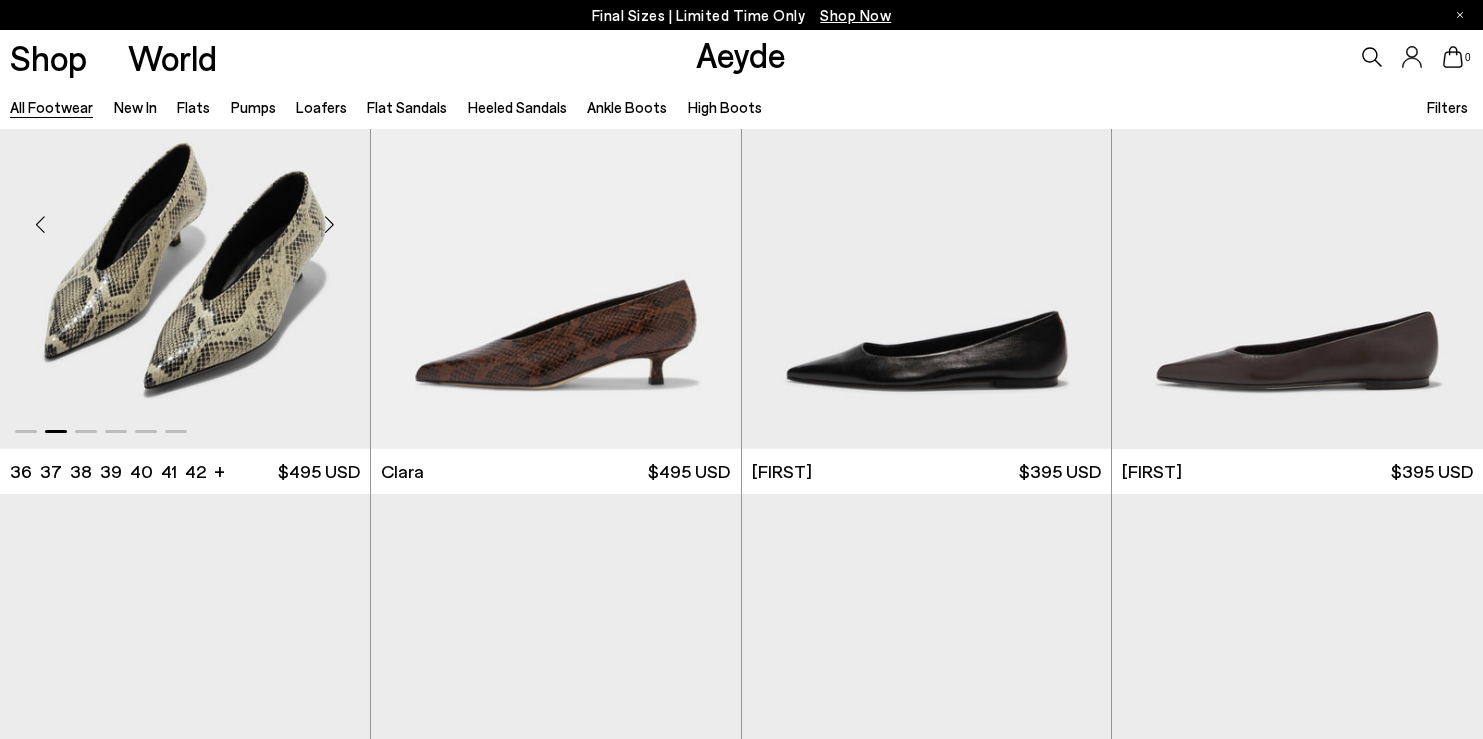 click at bounding box center [185, 216] 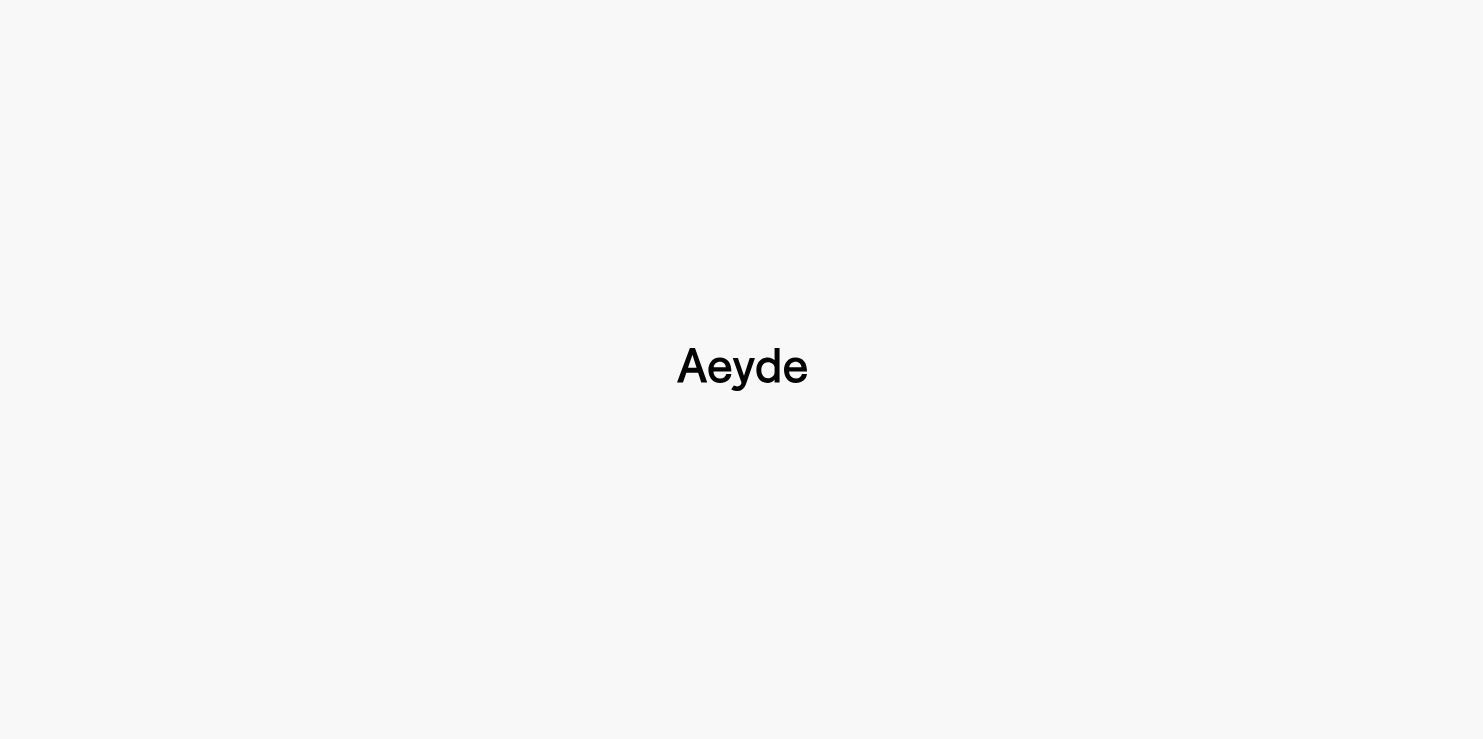 scroll, scrollTop: 0, scrollLeft: 0, axis: both 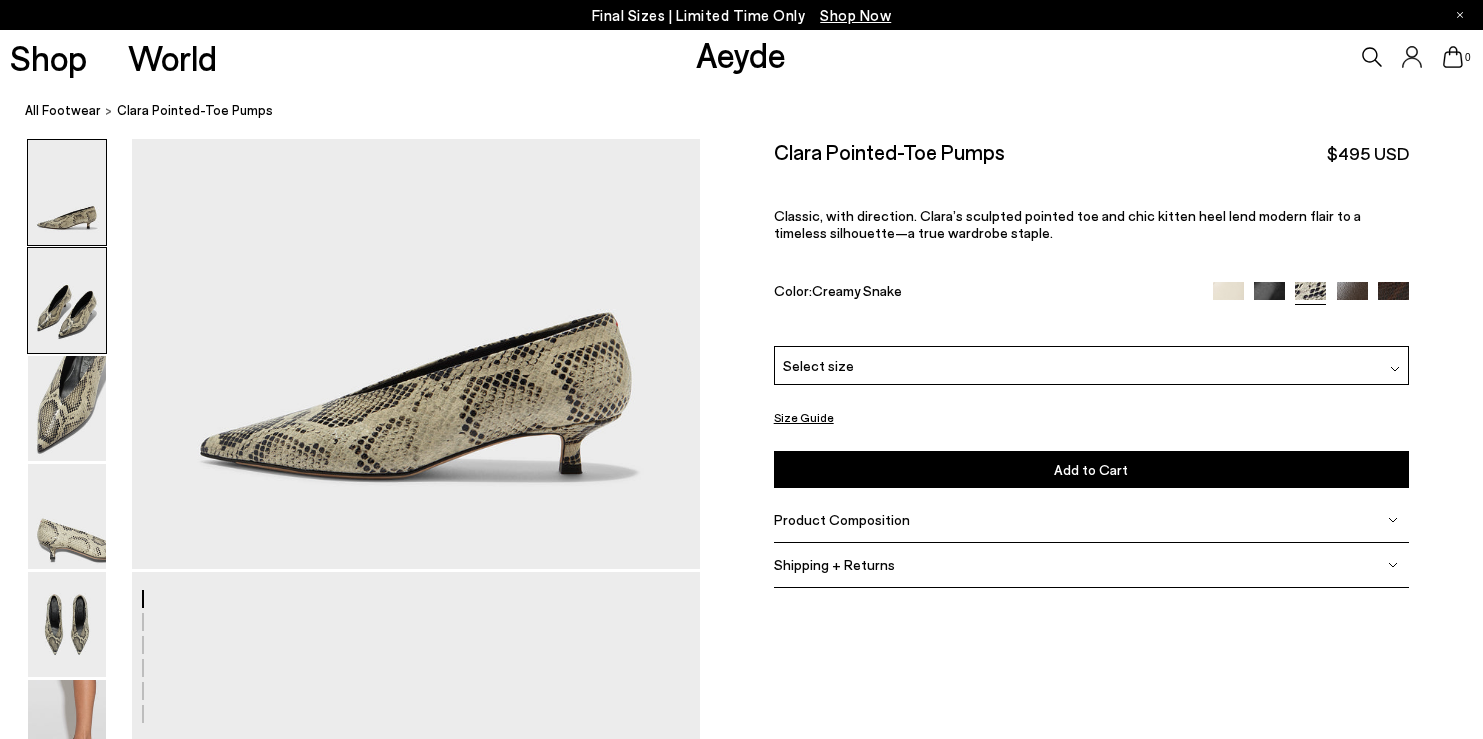 click at bounding box center (67, 300) 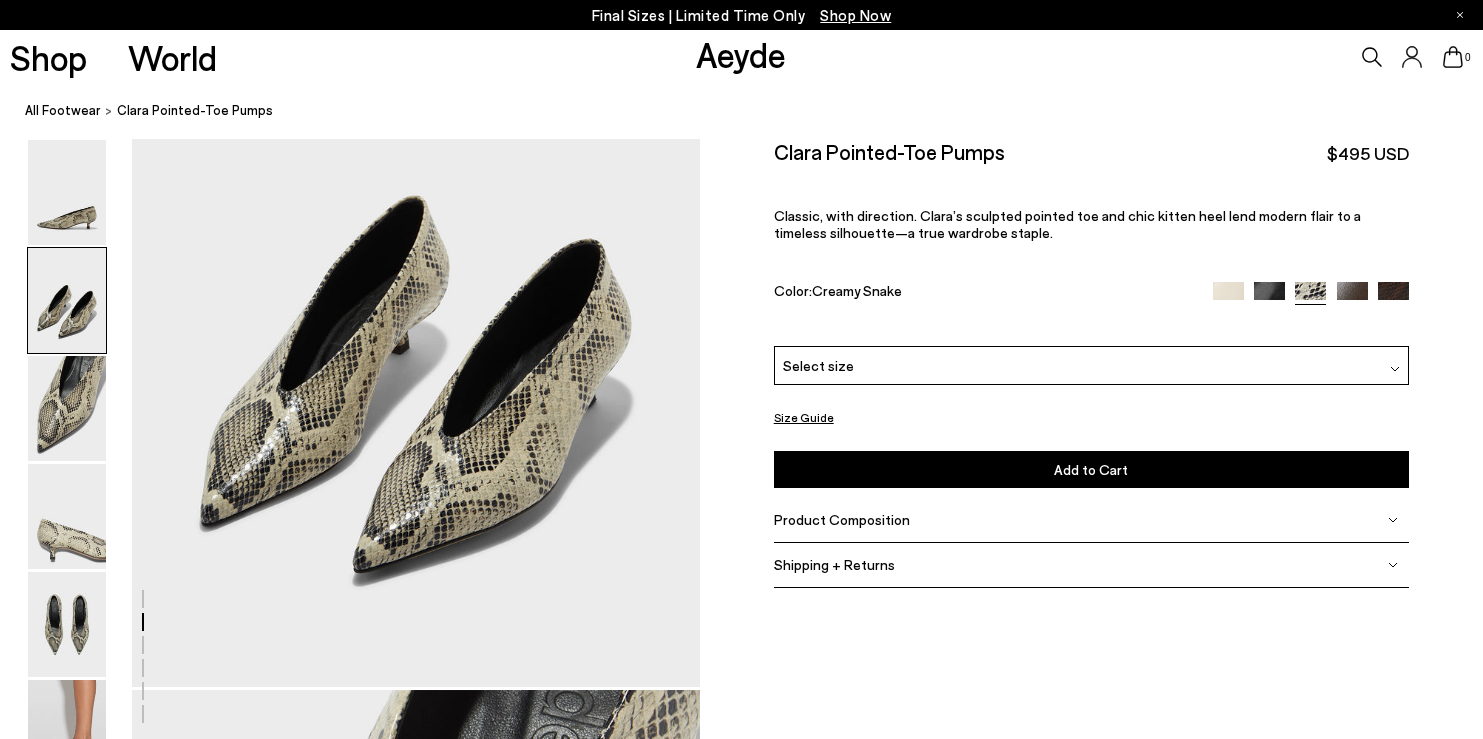 scroll, scrollTop: 815, scrollLeft: 0, axis: vertical 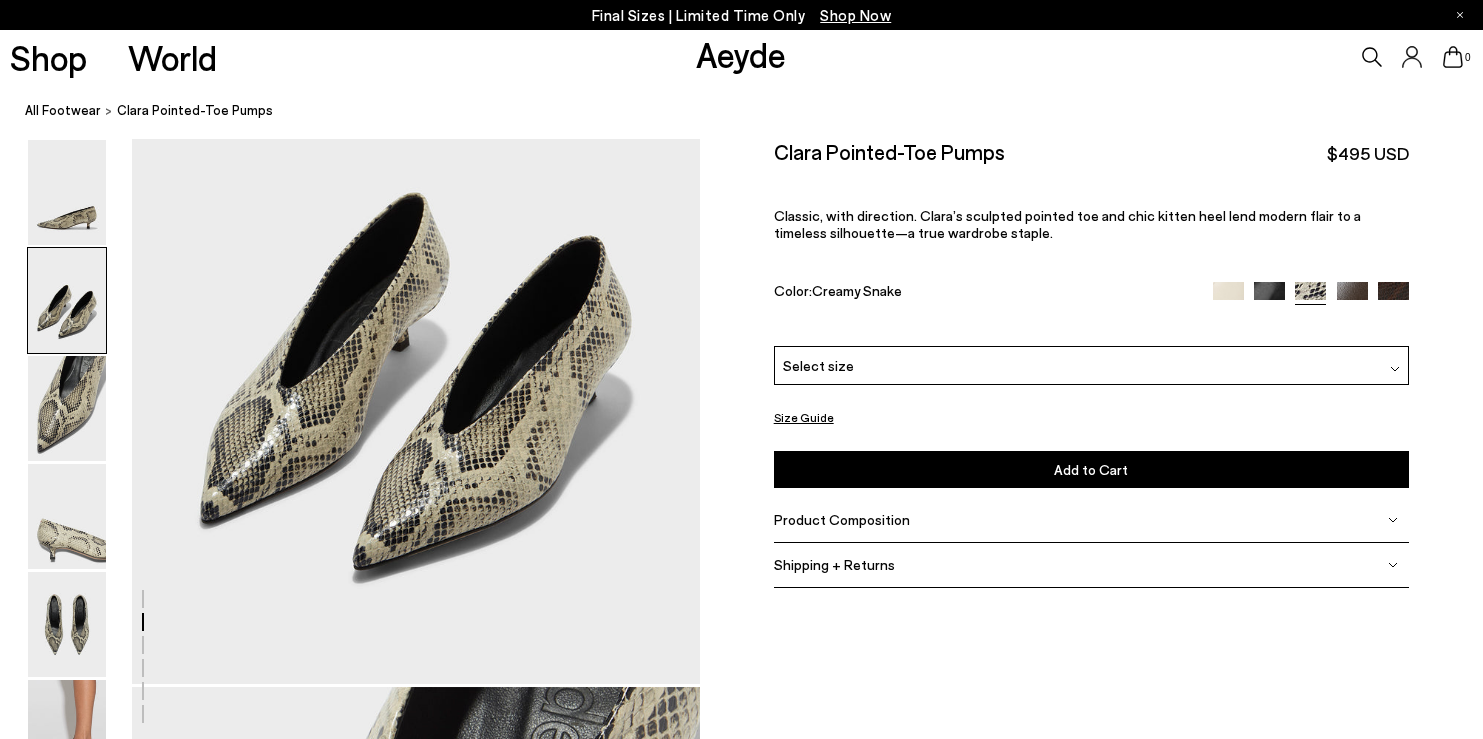 click at bounding box center [350, 1523] 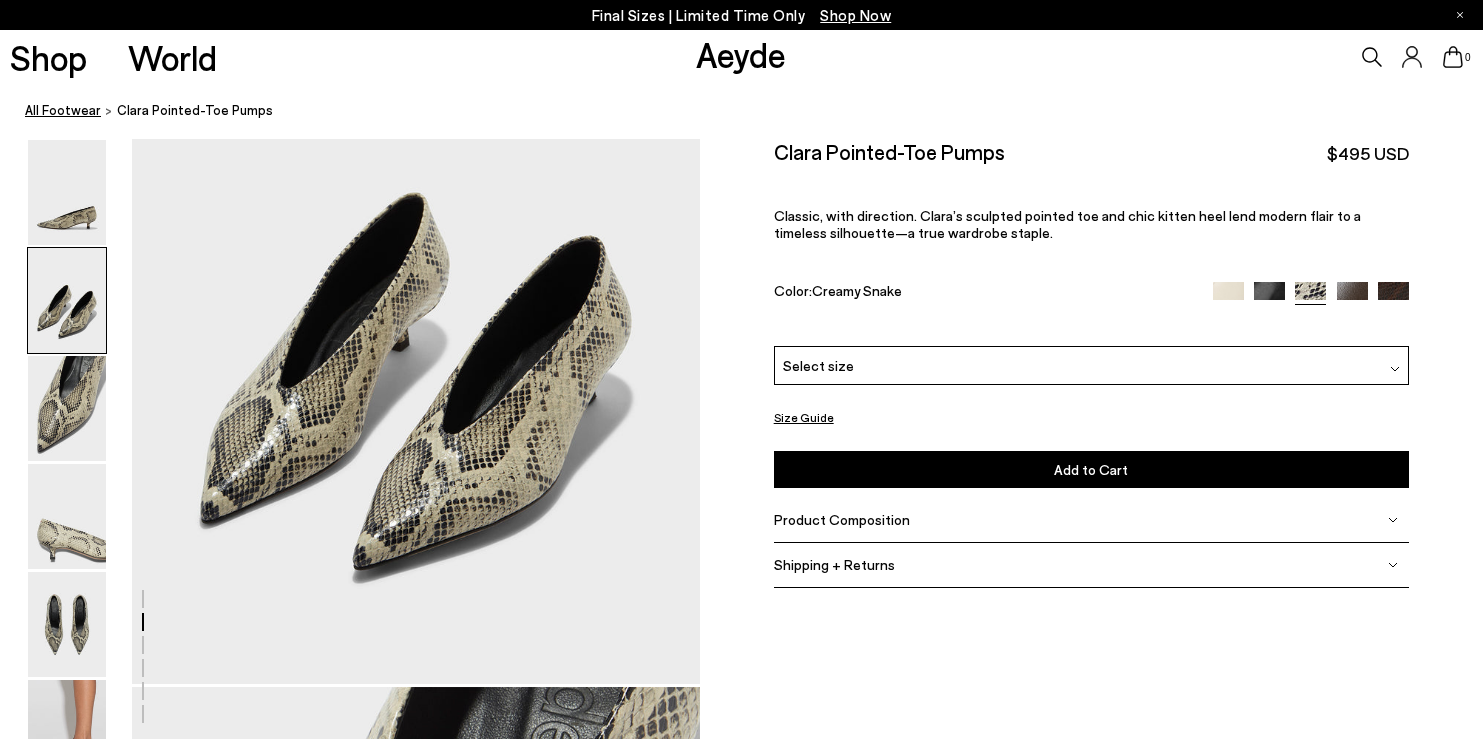 click on "All Footwear" at bounding box center (63, 110) 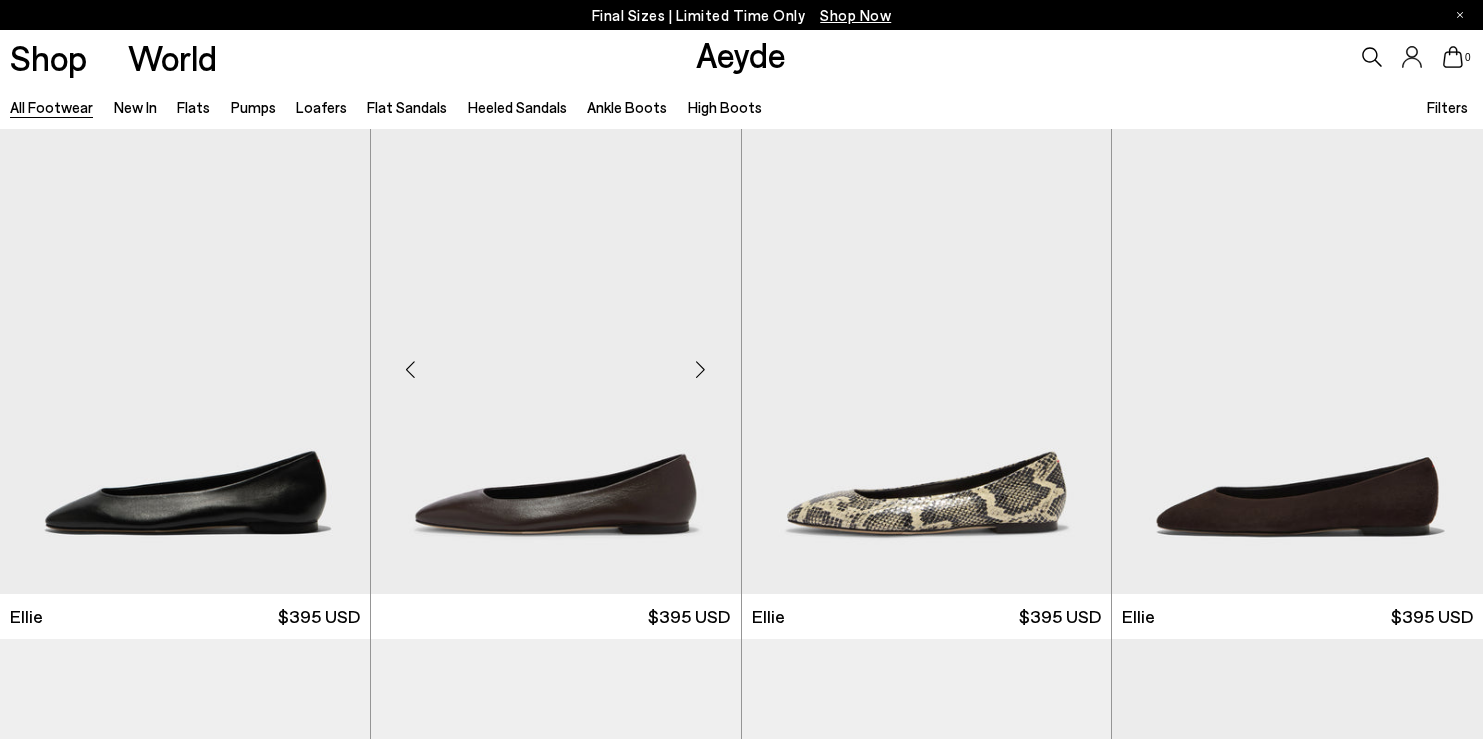 scroll, scrollTop: 0, scrollLeft: 0, axis: both 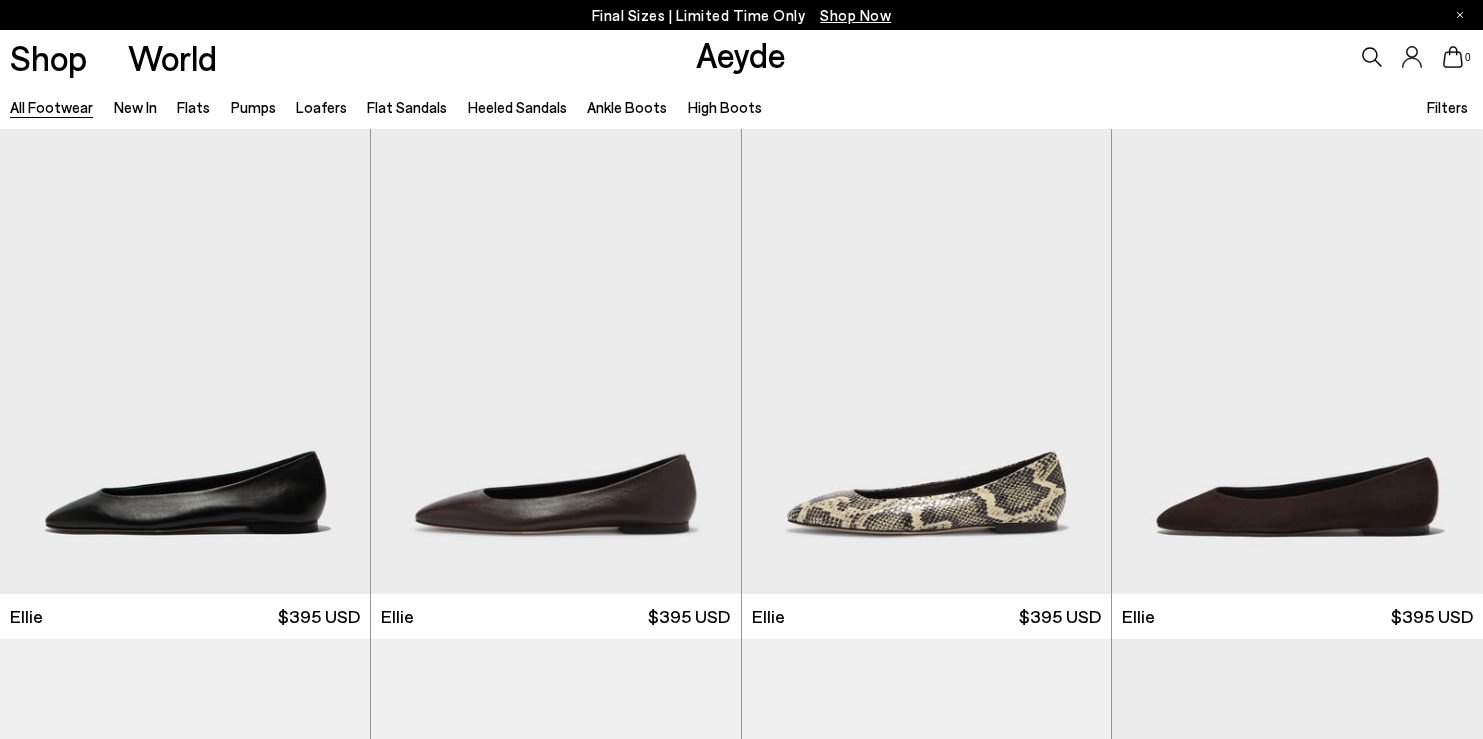 click on "Filters" at bounding box center (1447, 107) 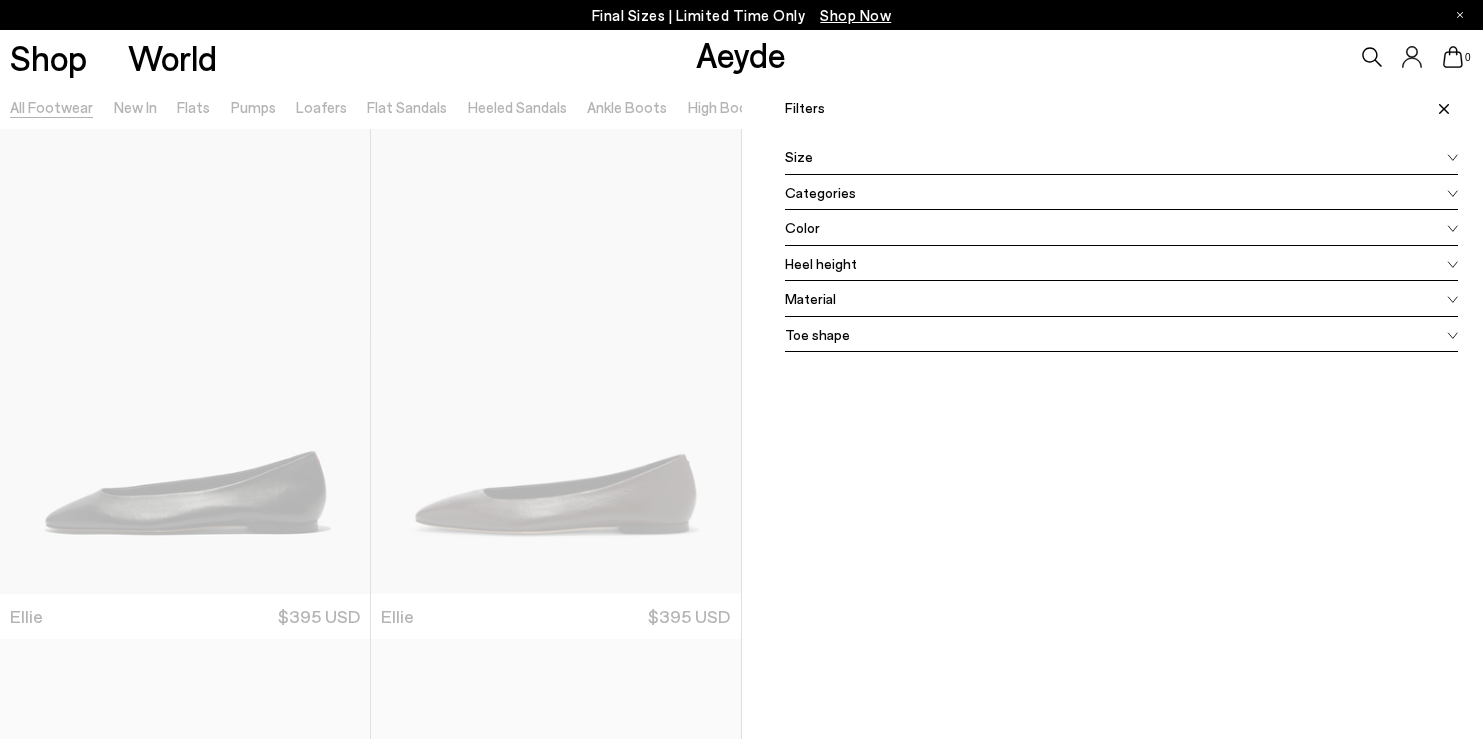 click on "Color" at bounding box center (1122, 228) 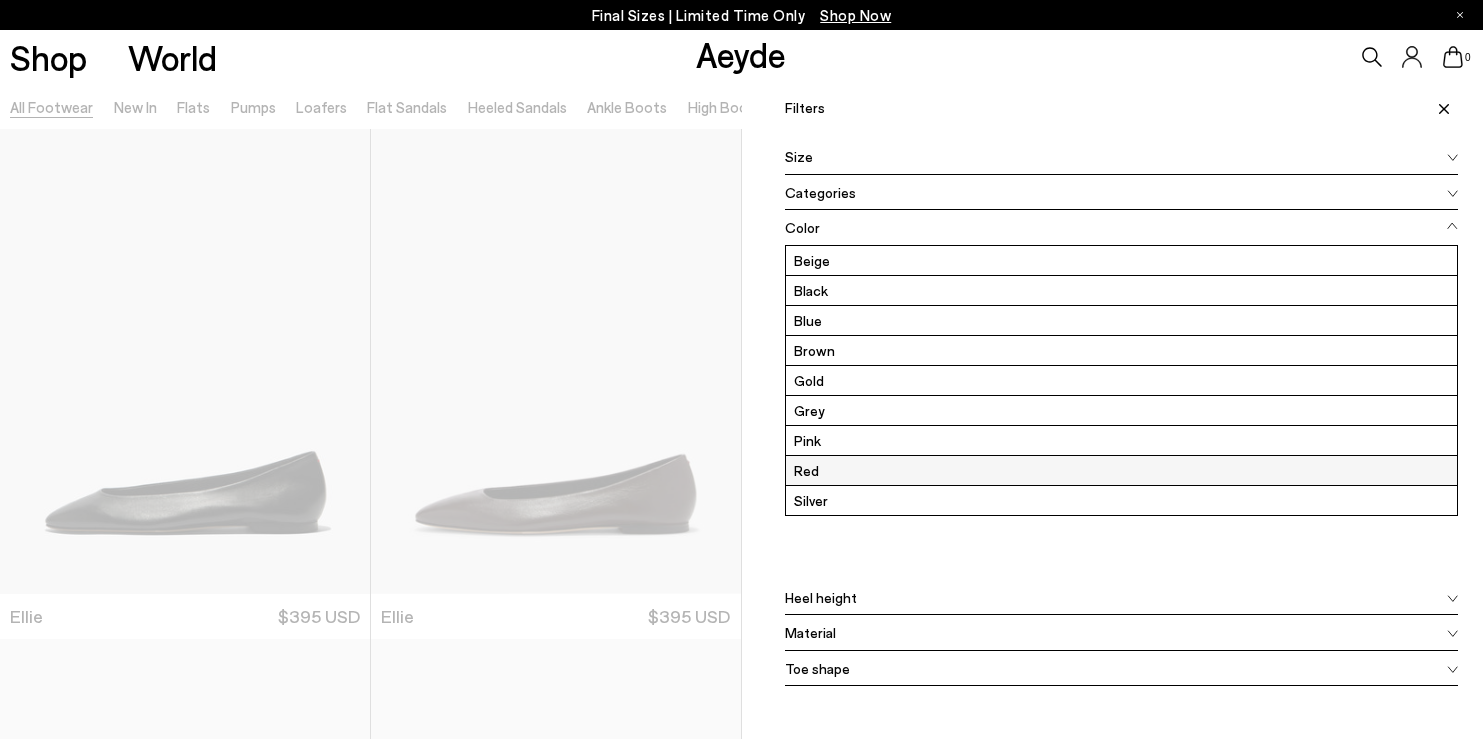 click on "Red" at bounding box center (1122, 470) 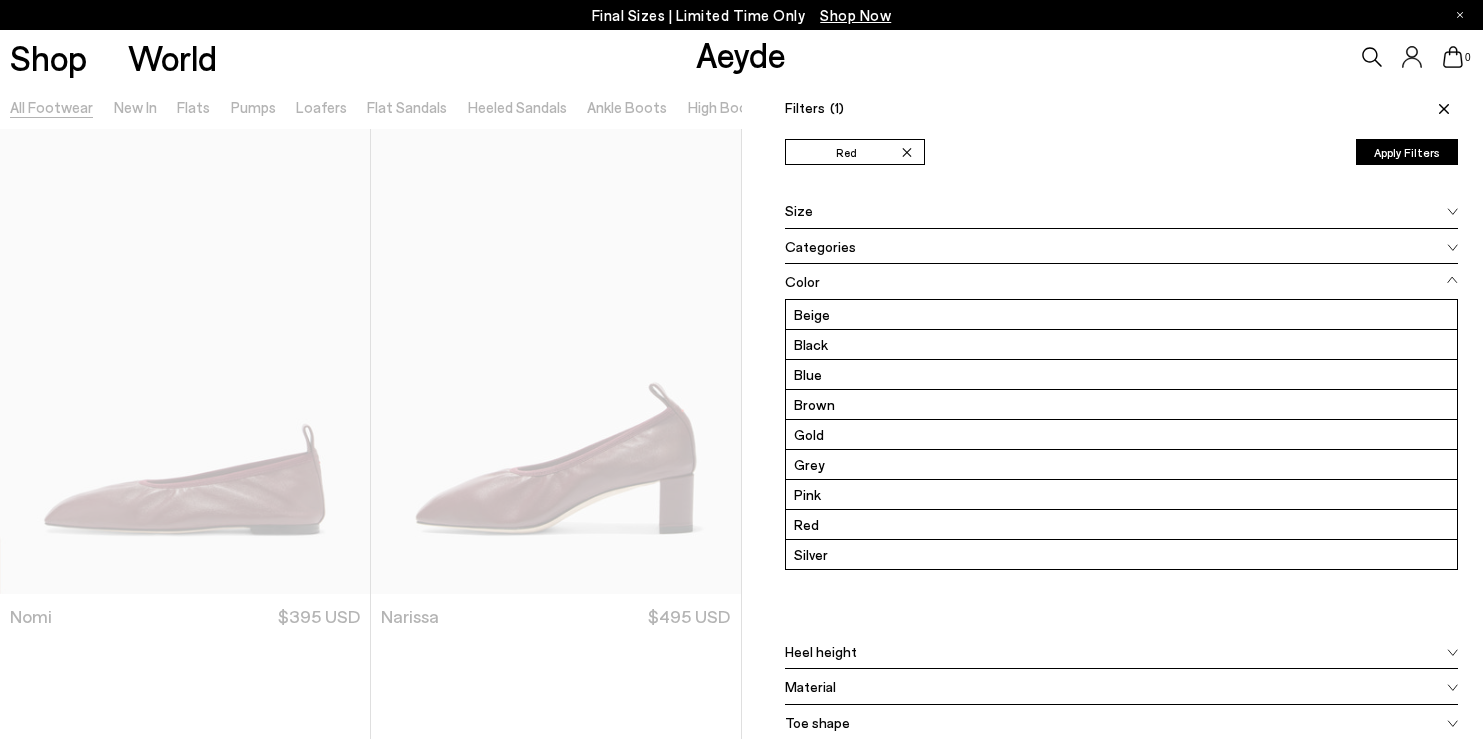 click on "Apply Filters" at bounding box center [1407, 152] 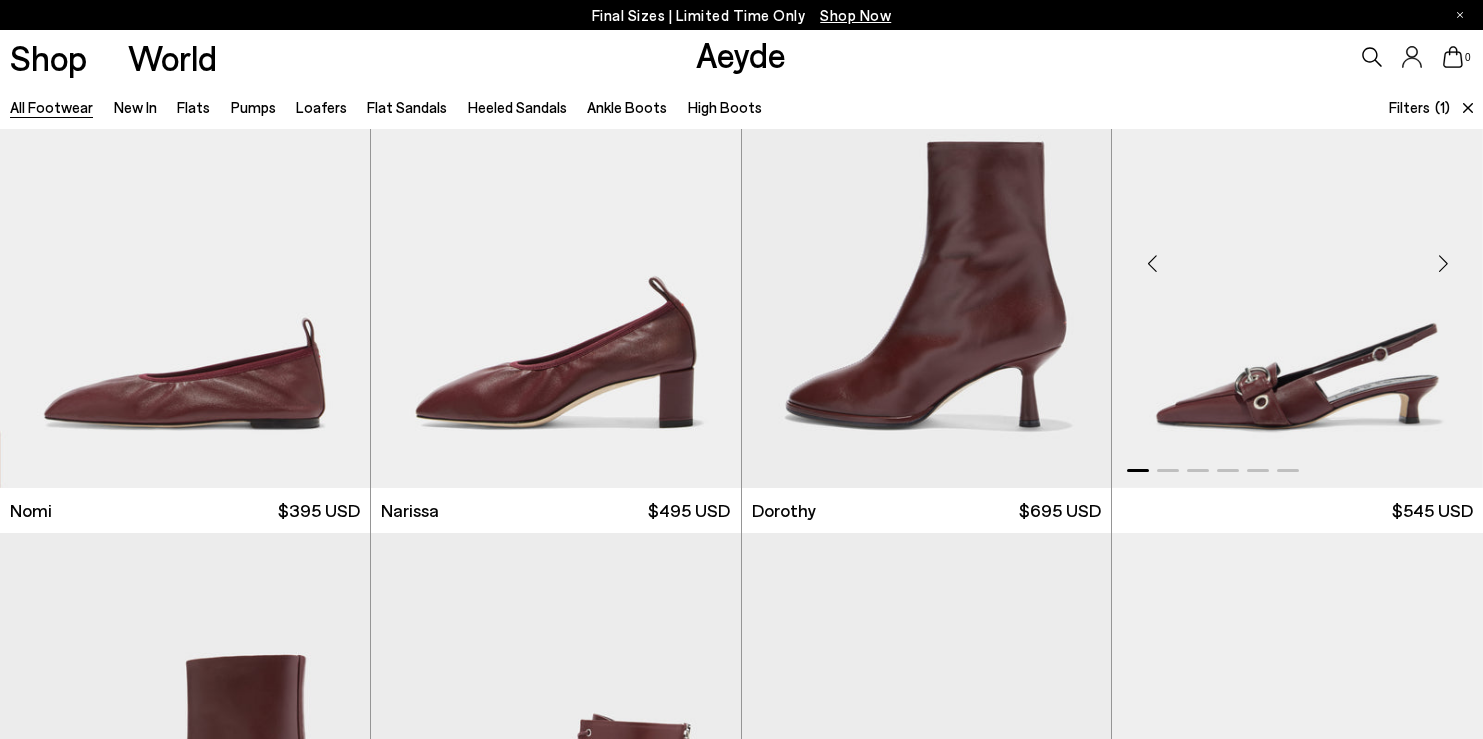 scroll, scrollTop: 0, scrollLeft: 0, axis: both 